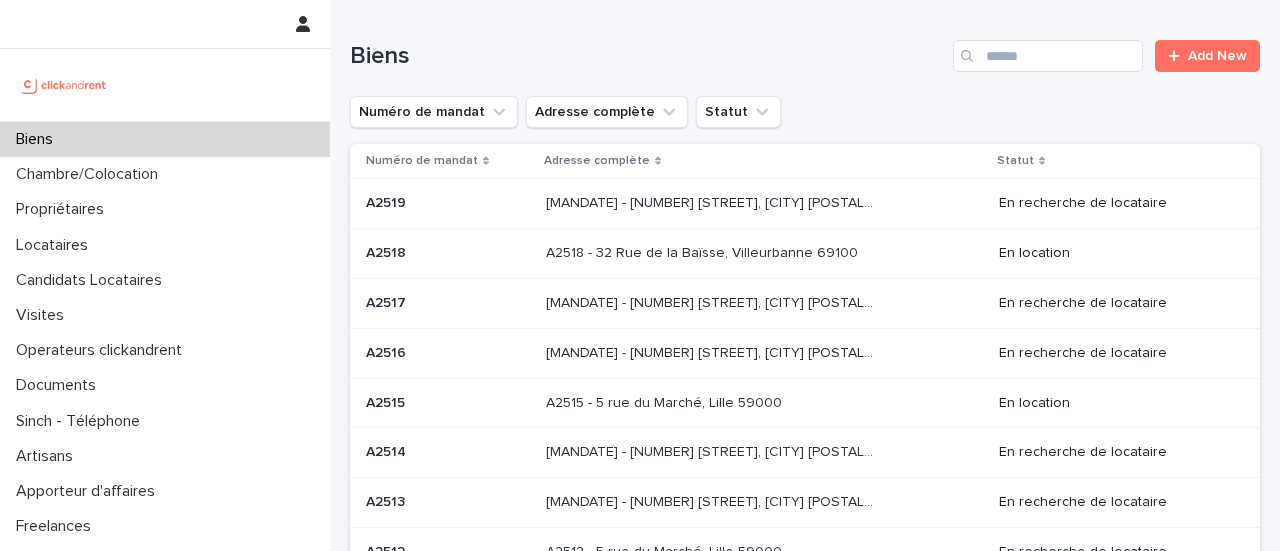 scroll, scrollTop: 0, scrollLeft: 0, axis: both 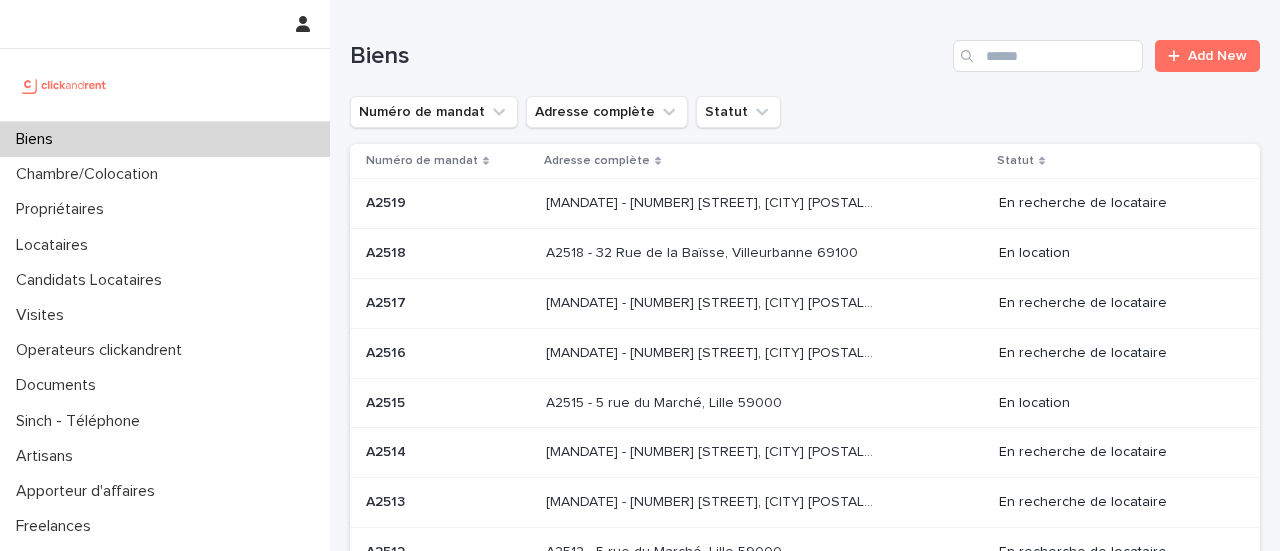 click on "Biens" at bounding box center (165, 139) 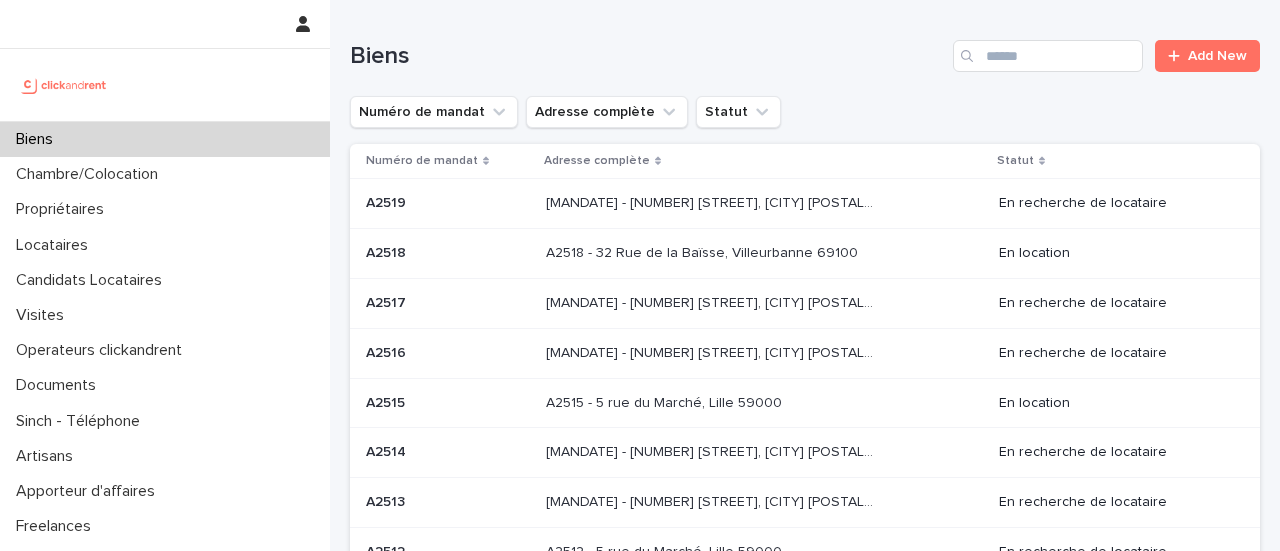click at bounding box center (969, 56) 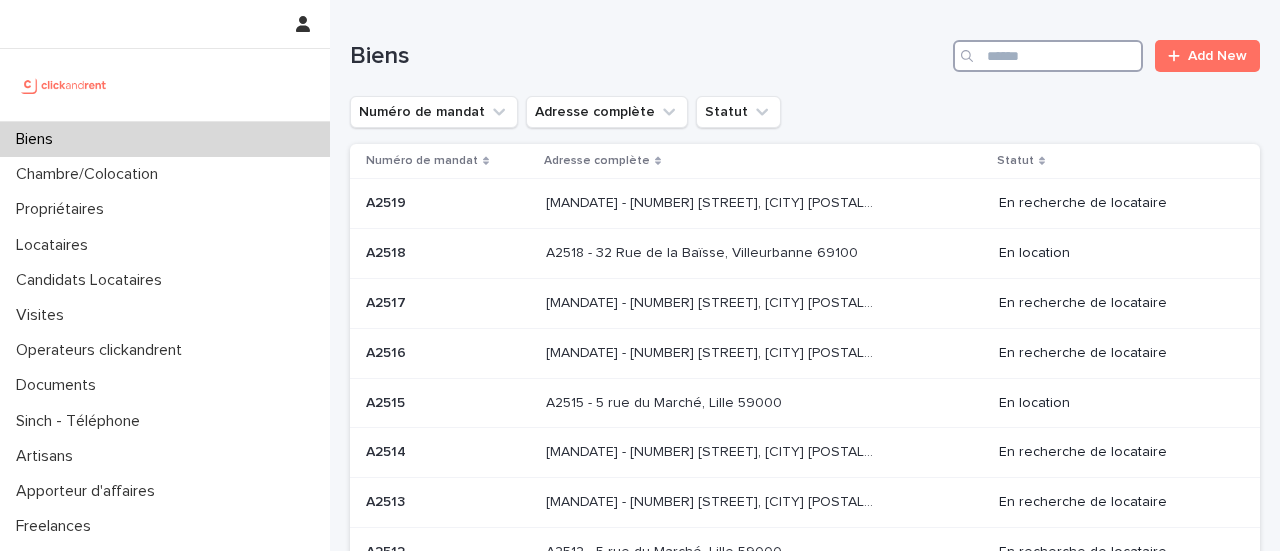 click at bounding box center (1048, 56) 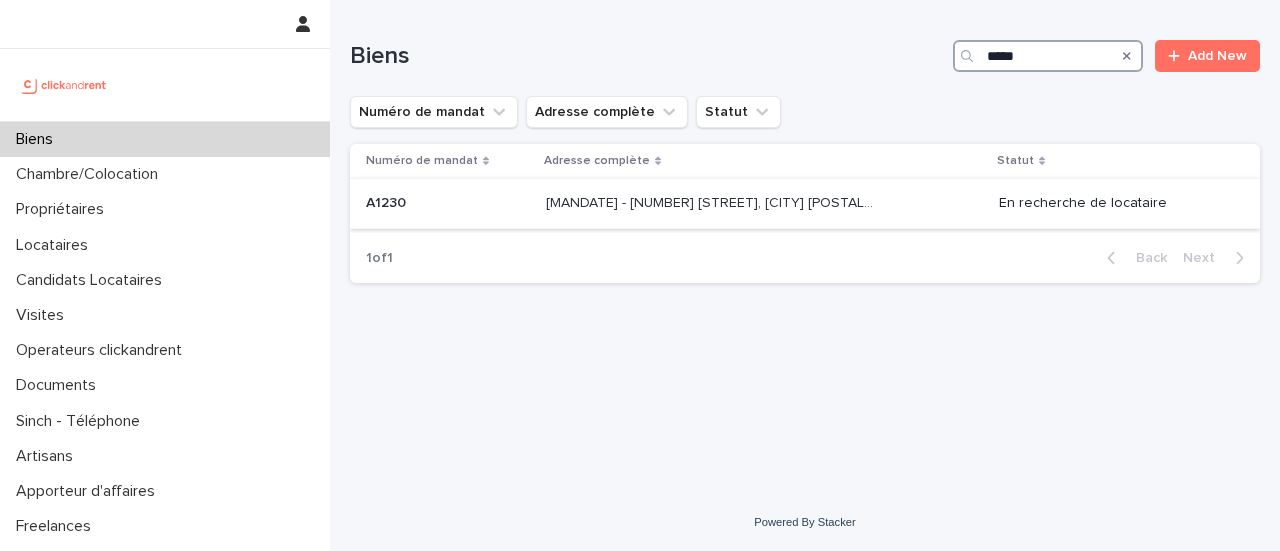 type on "*****" 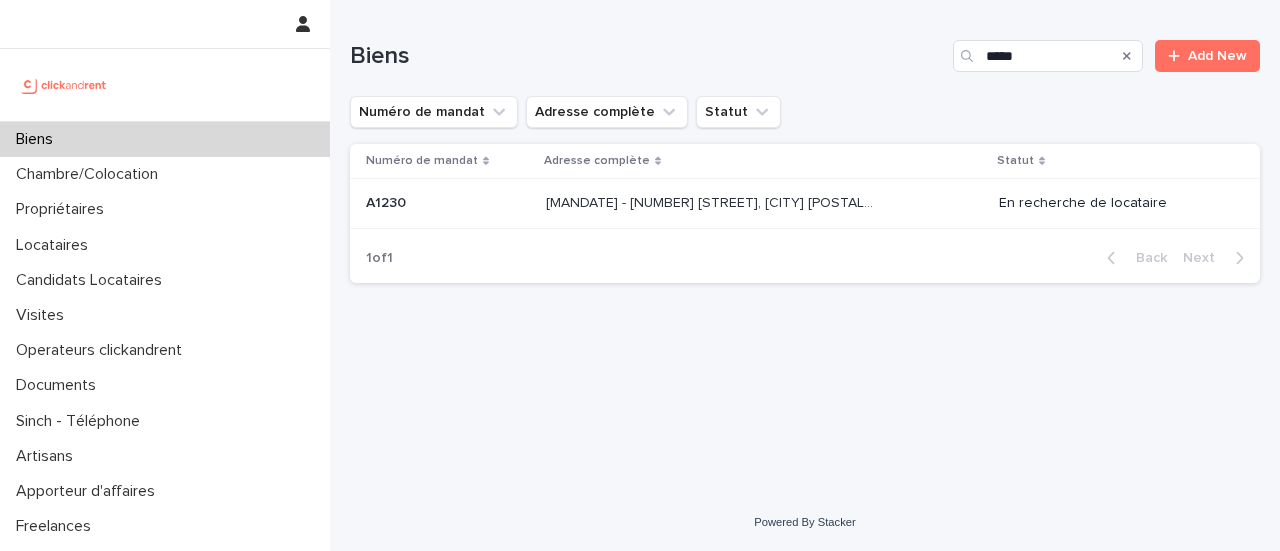 click on "[MANDATE] - [NUMBER] [STREET],  [CITY] [POSTAL_CODE]" at bounding box center [714, 201] 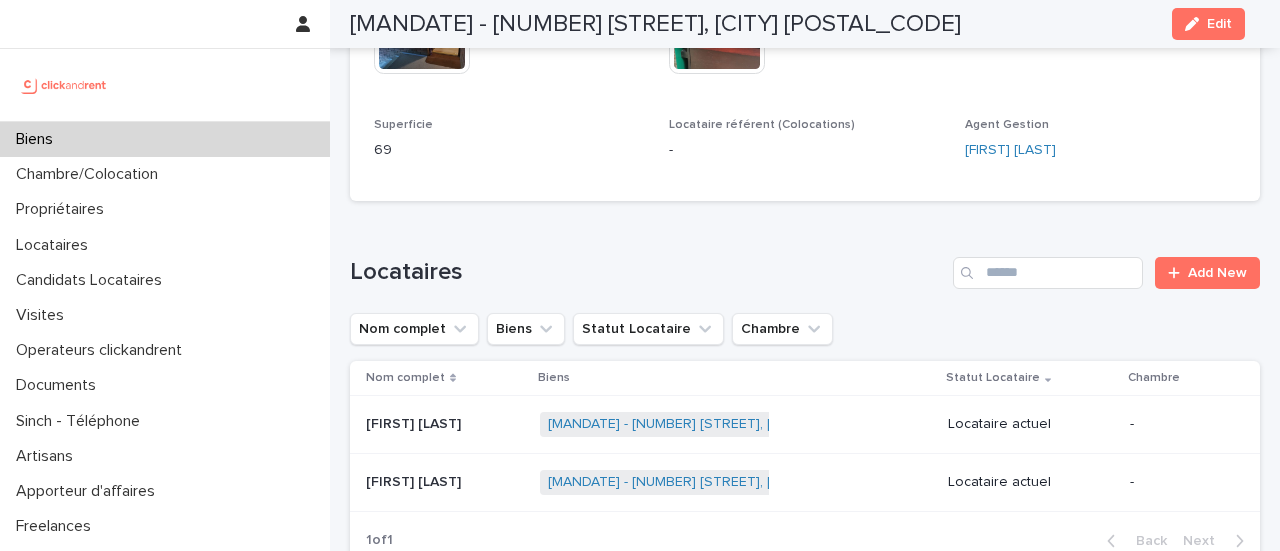 scroll, scrollTop: 605, scrollLeft: 0, axis: vertical 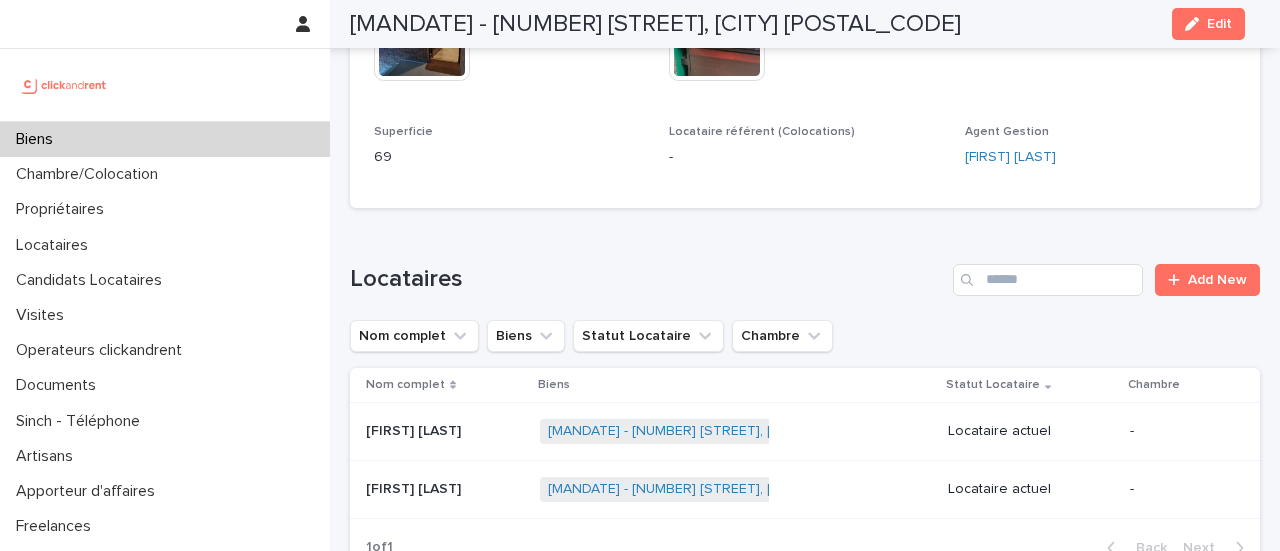 click on "Biens" at bounding box center [165, 139] 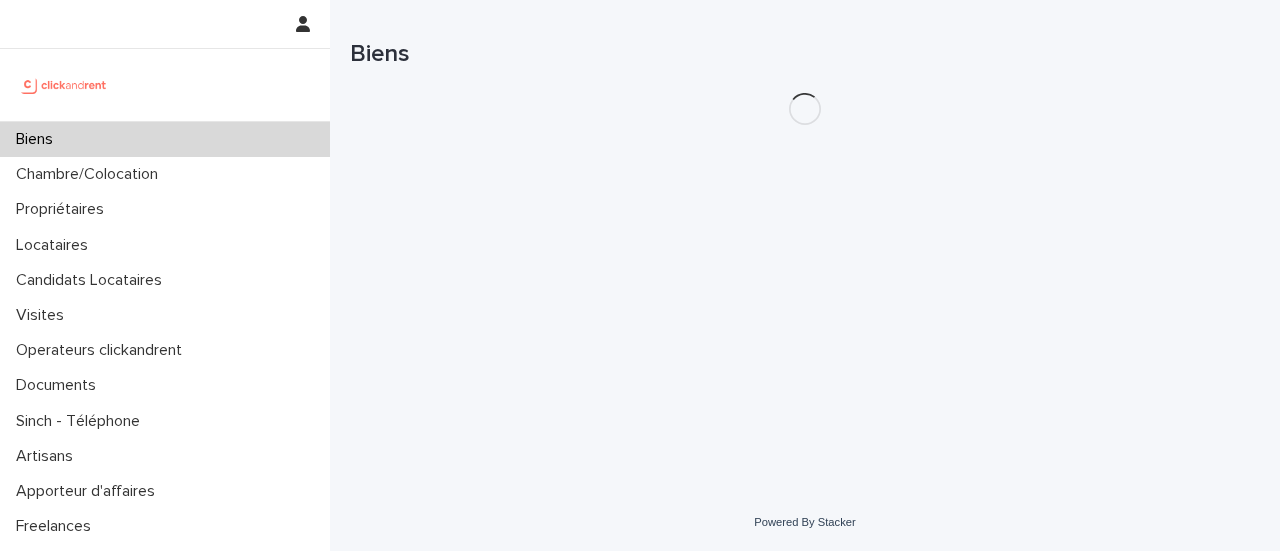 scroll, scrollTop: 0, scrollLeft: 0, axis: both 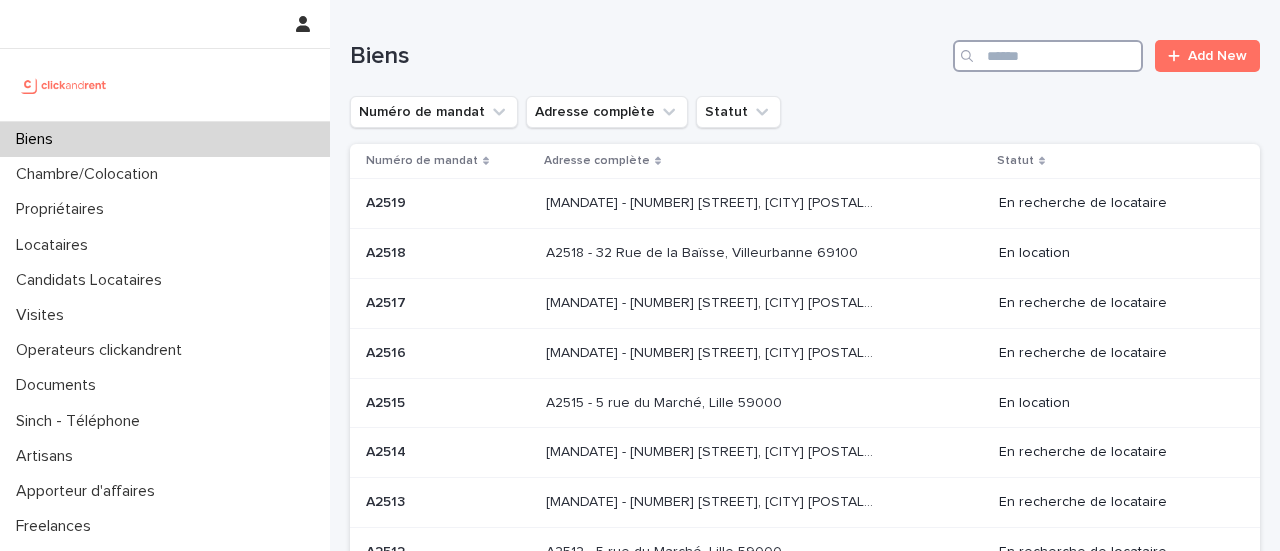 click at bounding box center (1048, 56) 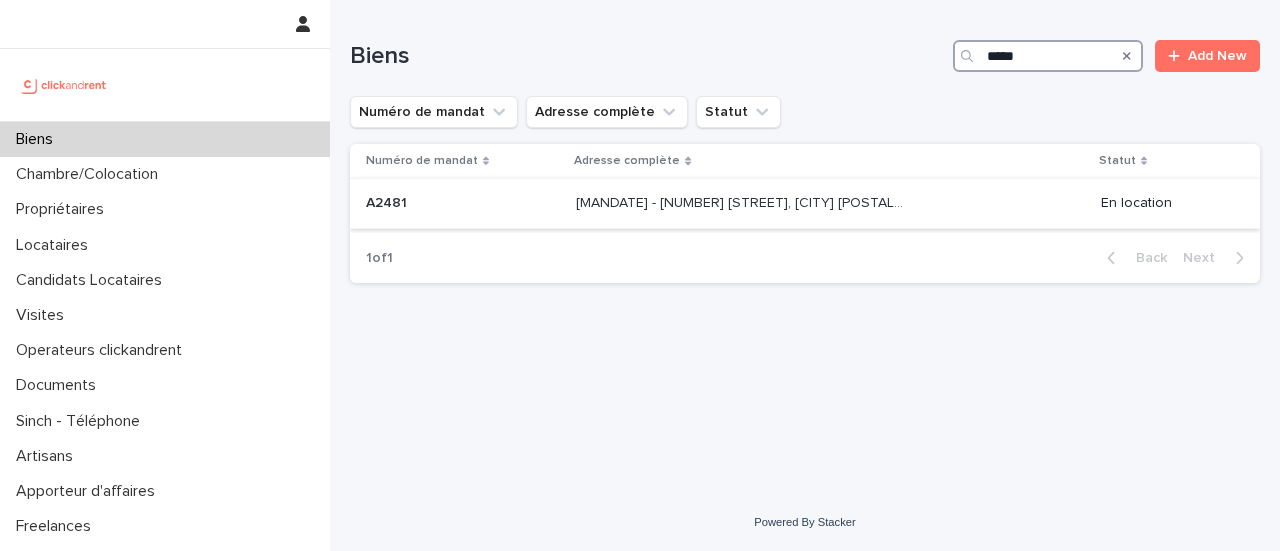 type on "*****" 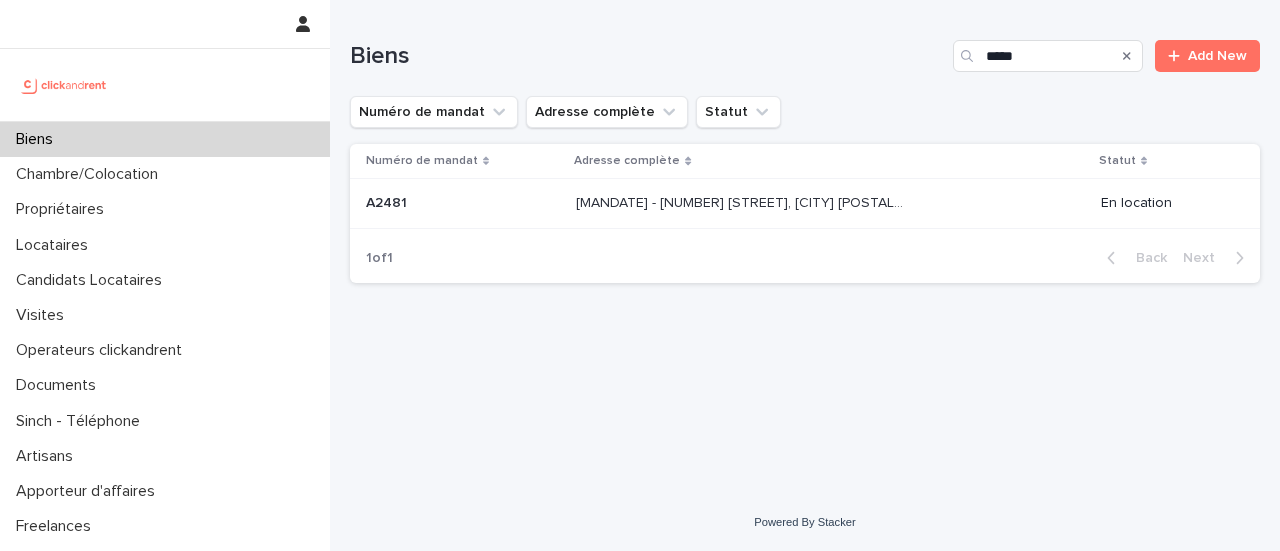 click at bounding box center (742, 203) 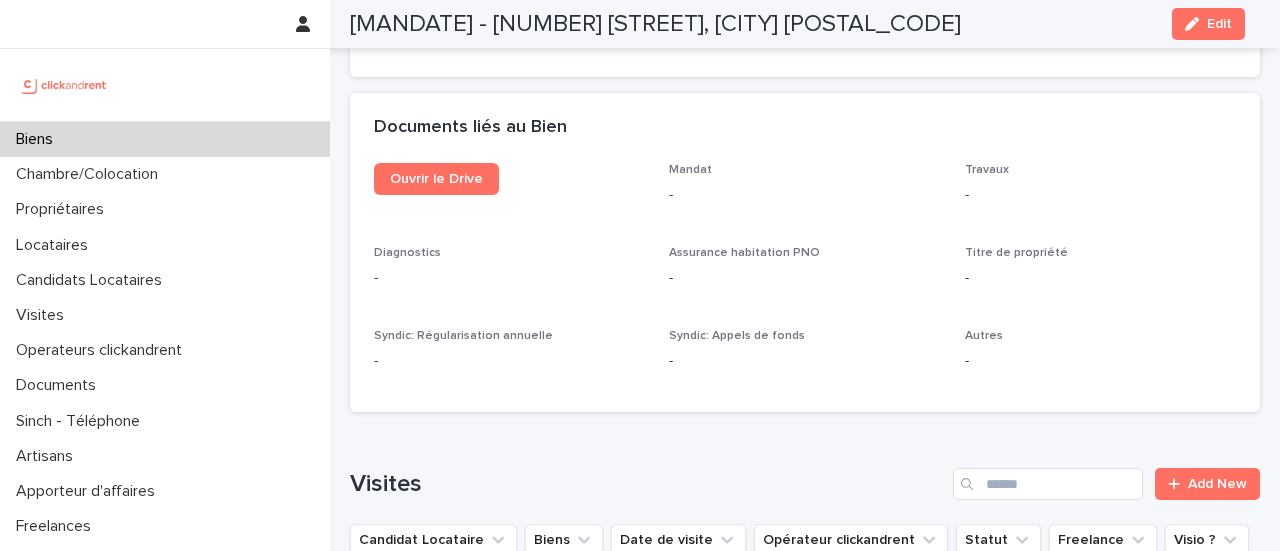 scroll, scrollTop: 5806, scrollLeft: 0, axis: vertical 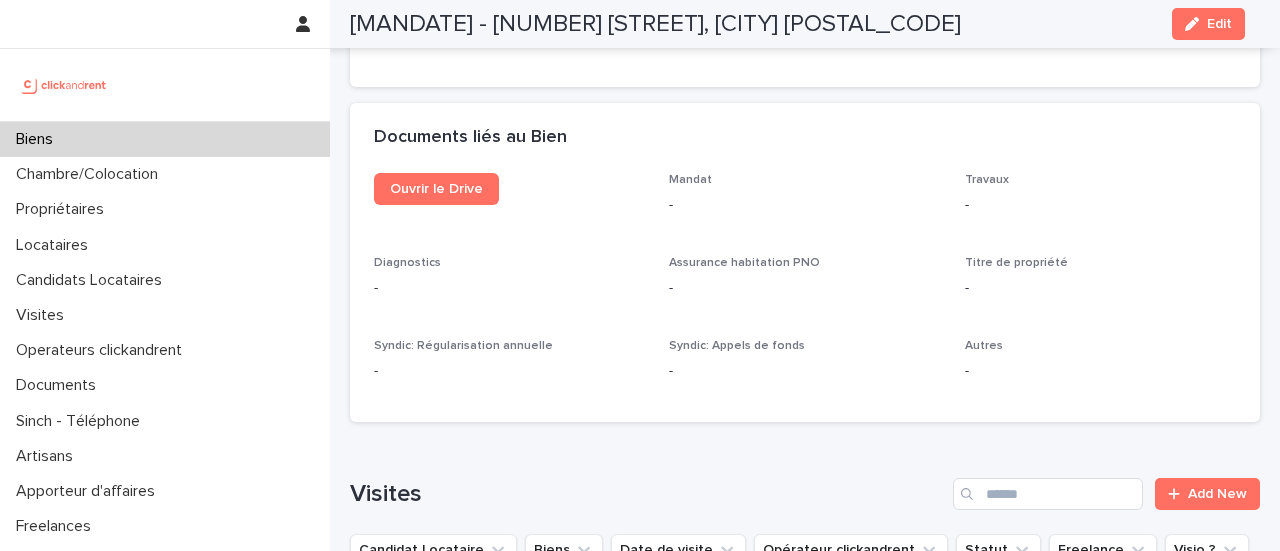 click on "Biens" at bounding box center [165, 139] 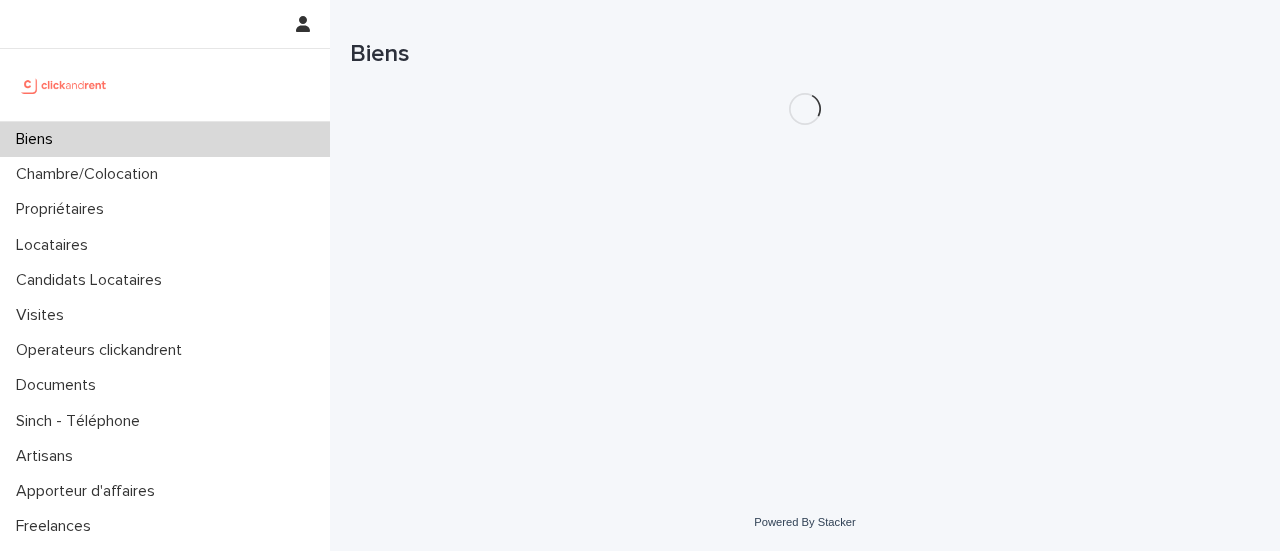 scroll, scrollTop: 0, scrollLeft: 0, axis: both 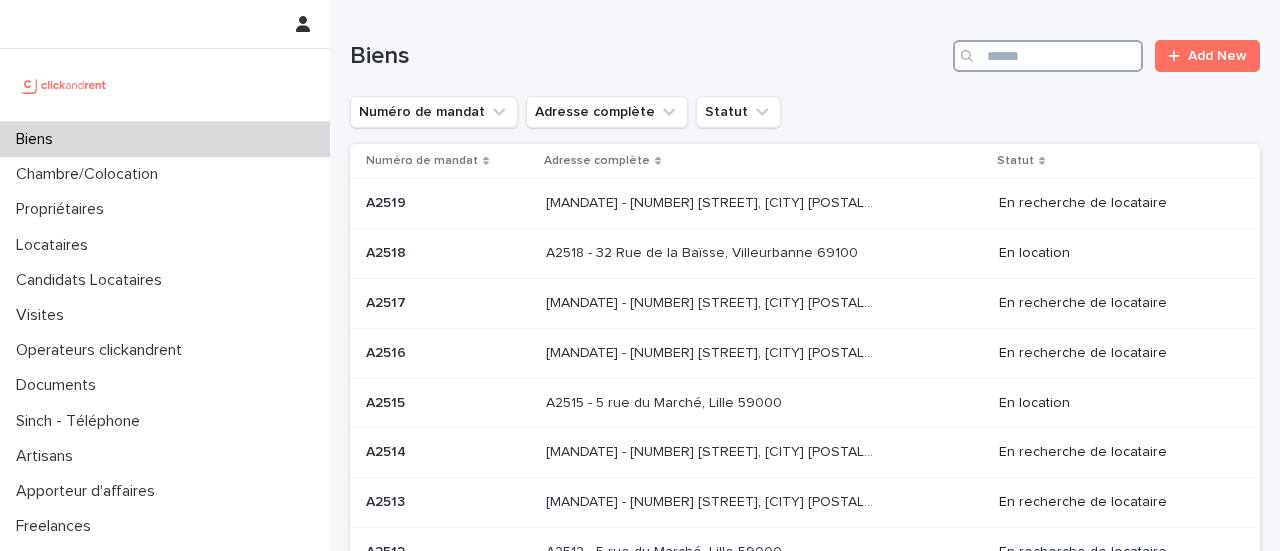 click at bounding box center [1048, 56] 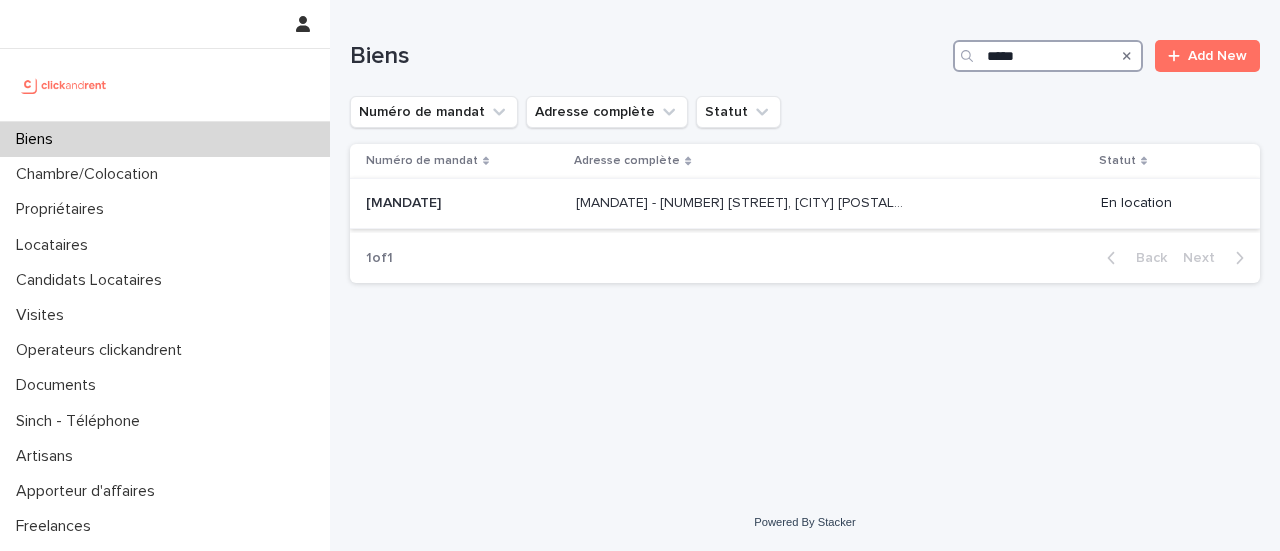 type on "*****" 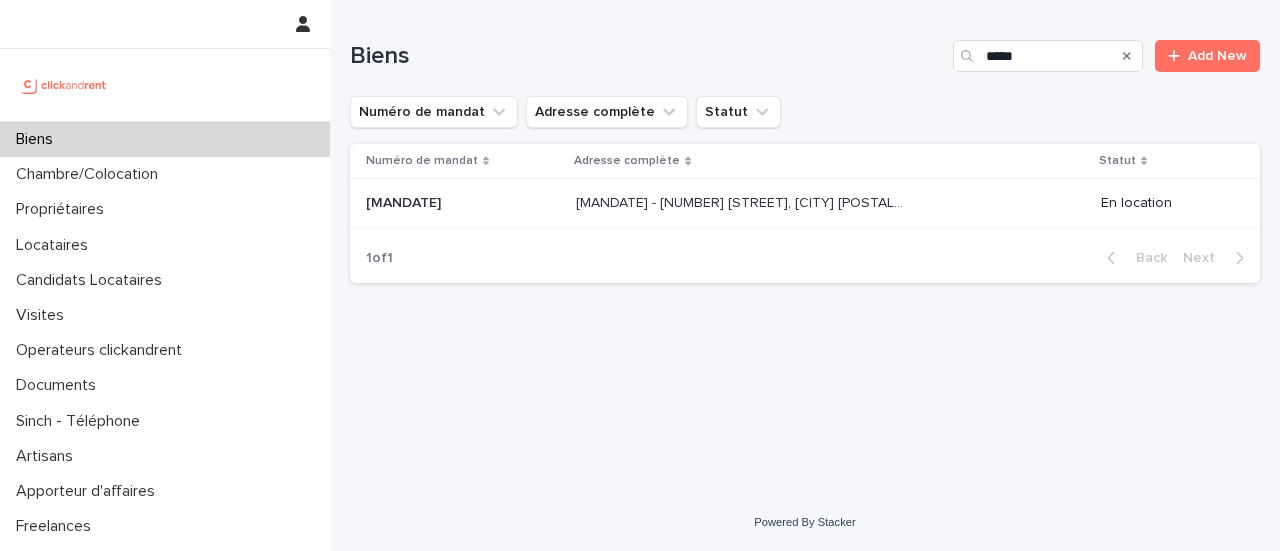 click on "[MANDATE] - [NUMBER] [STREET],  [CITY] [POSTAL_CODE]" at bounding box center [744, 201] 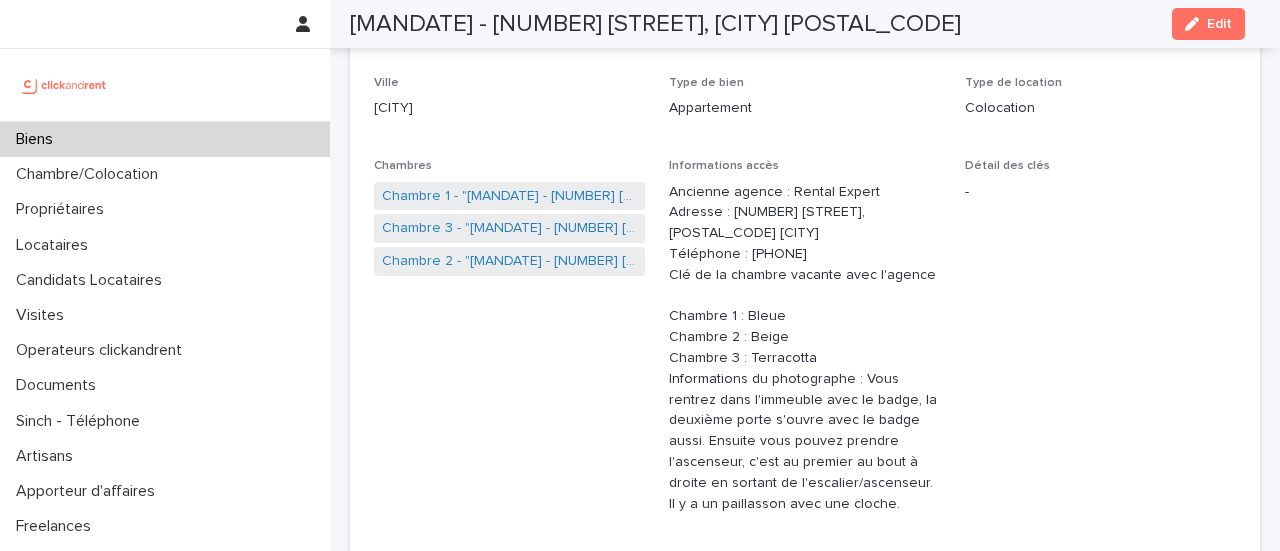 scroll, scrollTop: 307, scrollLeft: 0, axis: vertical 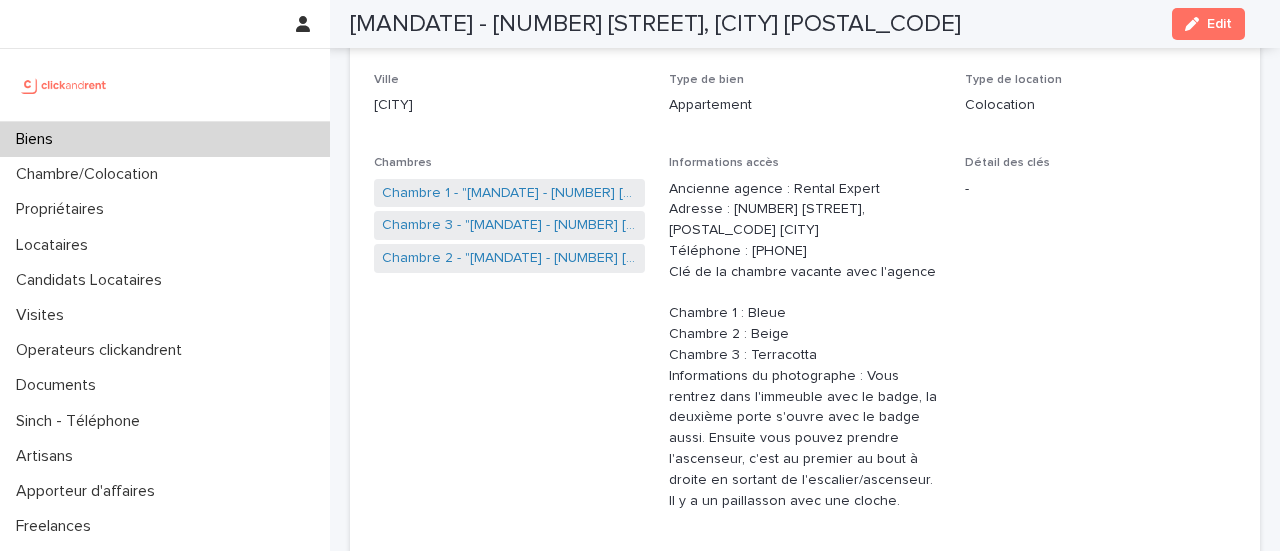 click on "Numéro de mandat [MANDATE] Numéro [MANDATE] Statut Mise en Location En location Statut Gestion En gestion Adresse [NUMBER] [STREET] Code postal [POSTAL_CODE] Ville [CITY] Type de bien Appartement Type de location Colocation Chambres Chambre 1 - "[MANDATE] - [NUMBER] [STREET],  [CITY] [POSTAL_CODE]"   Chambre 3 - "[MANDATE] - [NUMBER] [STREET],  [CITY] [POSTAL_CODE]"   Chambre 2 - "[MANDATE] - [NUMBER] [STREET],  [CITY] [POSTAL_CODE]"   Informations accès Ancienne agence : Rental Expert
Adresse : [NUMBER] [STREET], [POSTAL_CODE] [CITY]
Téléphone : [PHONE]
Clé de la chambre vacante avec l'agence
Chambre 1 : Bleue
Chambre 2 : Beige
Chambre 3 : Terracotta
Informations du photographe : Vous rentrez dans l'immeuble avec le badge, la deuxième porte s'ouvre avec le badge aussi. Ensuite vous pouvez prendre l'ascenseur, c'est au premier au bout à droite en sortant de l'escalier/ascenseur. Il y a un paillasson avec une cloche. Détail des clés - Photo(s) du palier This file cannot be opened Download File This file cannot be opened" at bounding box center (805, 340) 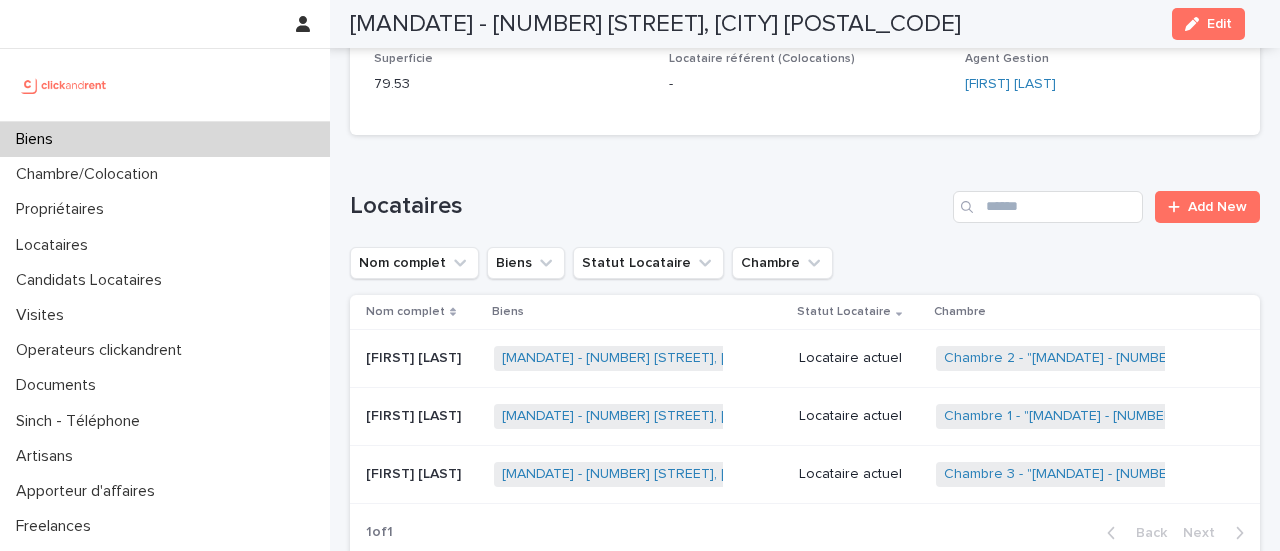 scroll, scrollTop: 970, scrollLeft: 0, axis: vertical 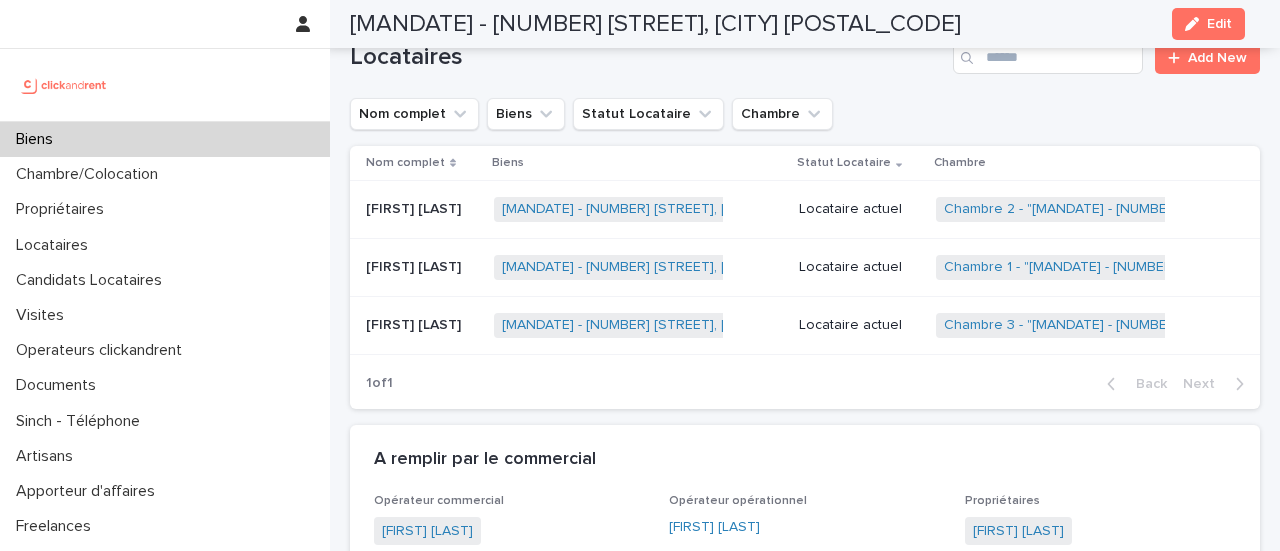 click on "[FIRST] [LAST]" at bounding box center (415, 323) 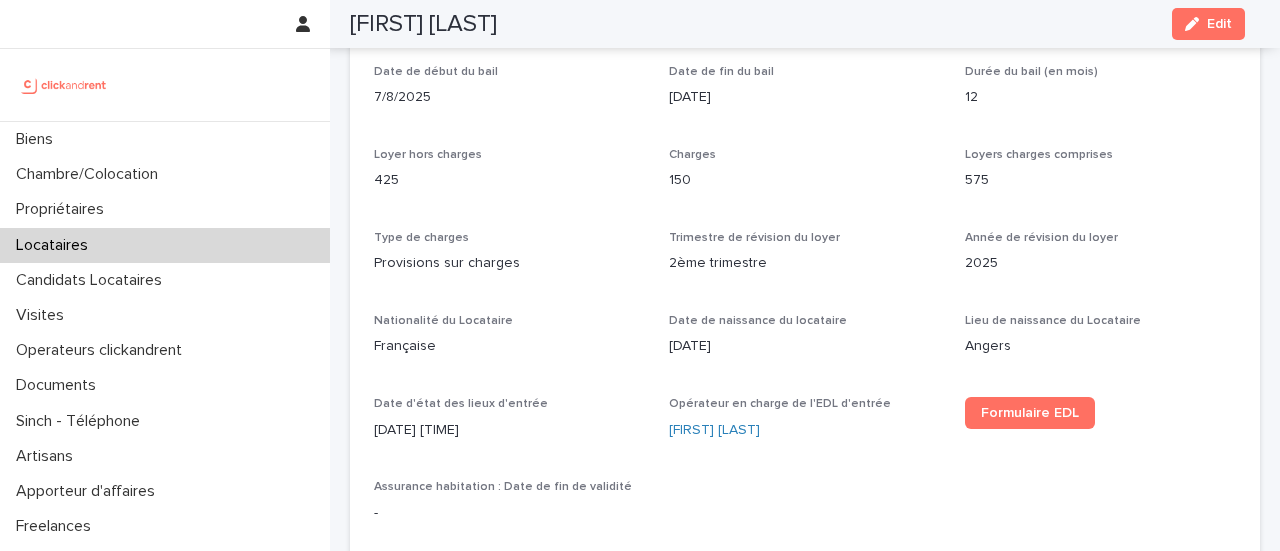scroll, scrollTop: 663, scrollLeft: 0, axis: vertical 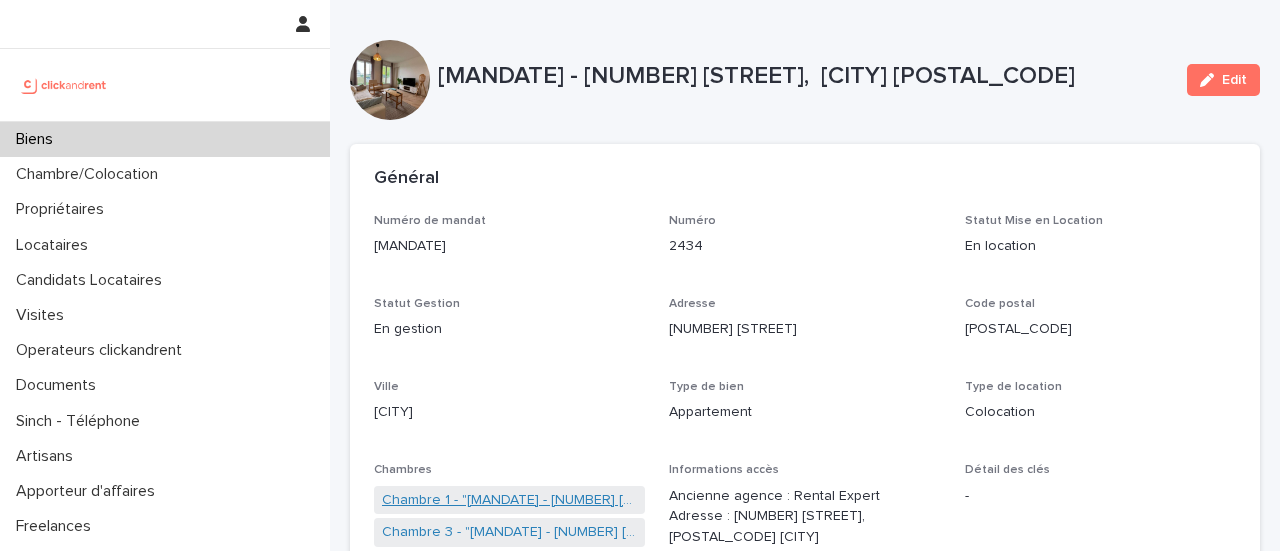 click on "Chambre 1 - "[MANDATE] - [NUMBER] [STREET],  [CITY] [POSTAL_CODE]"" at bounding box center [509, 500] 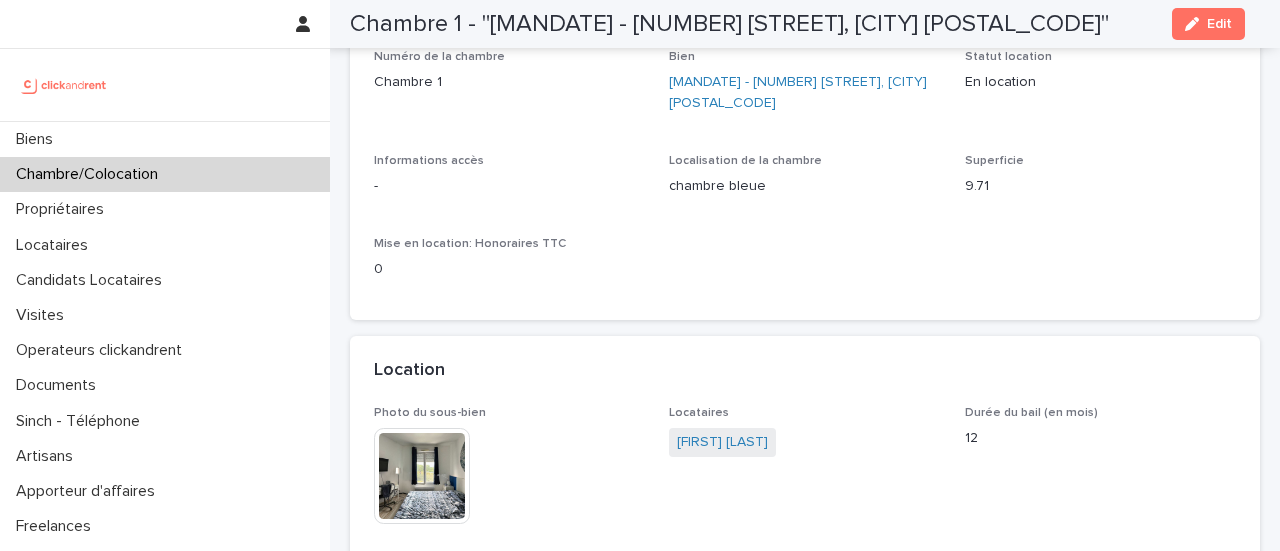 scroll, scrollTop: 161, scrollLeft: 0, axis: vertical 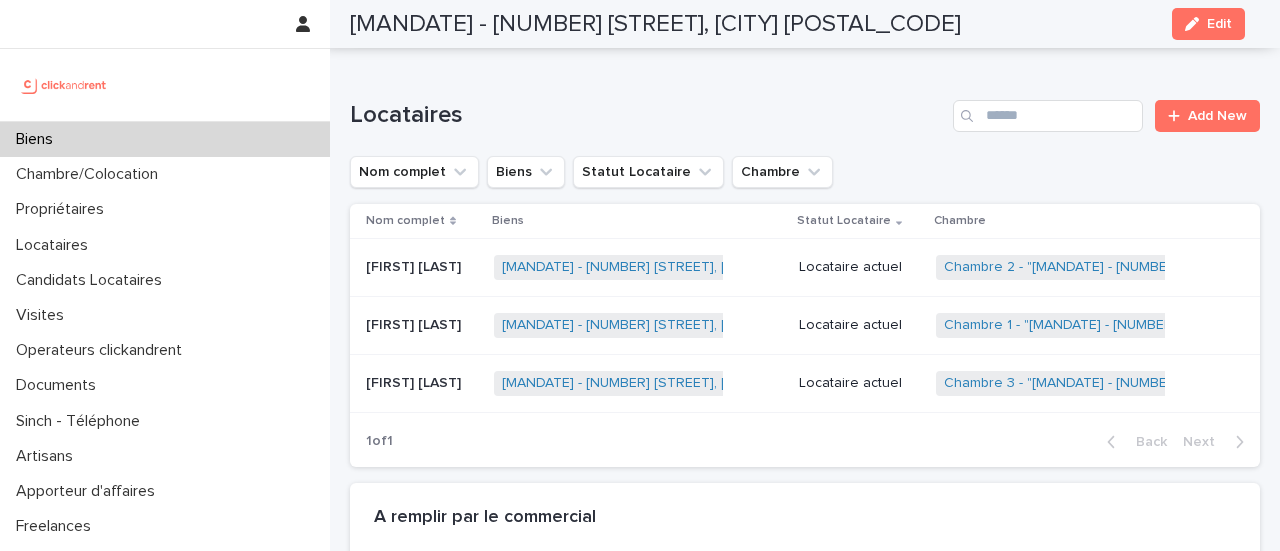click on "[FIRST] [LAST]" at bounding box center (415, 323) 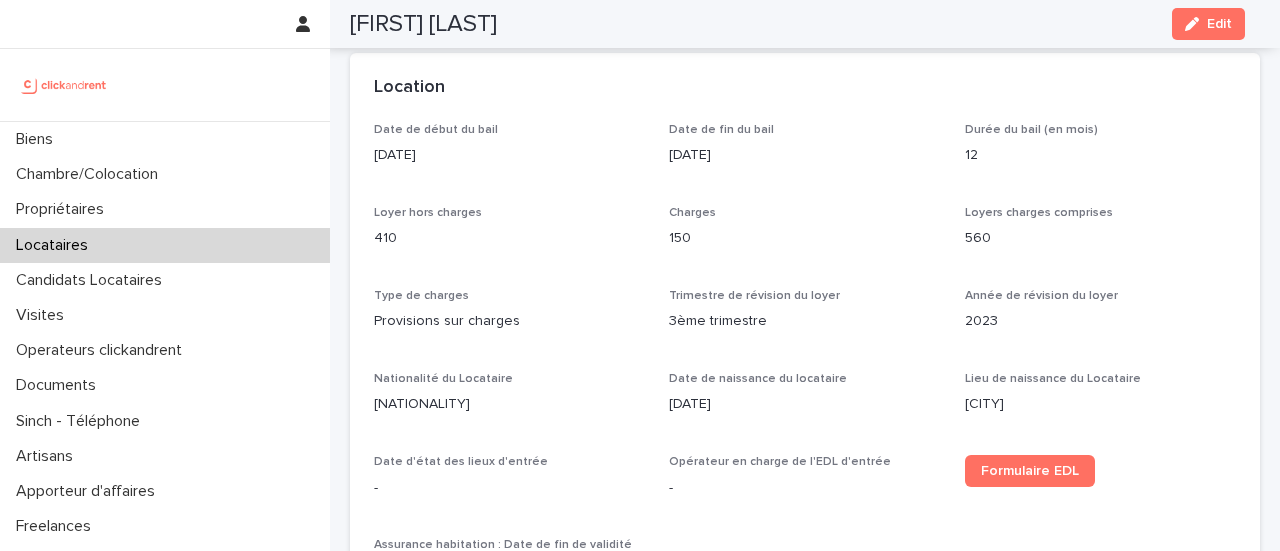 scroll, scrollTop: 606, scrollLeft: 0, axis: vertical 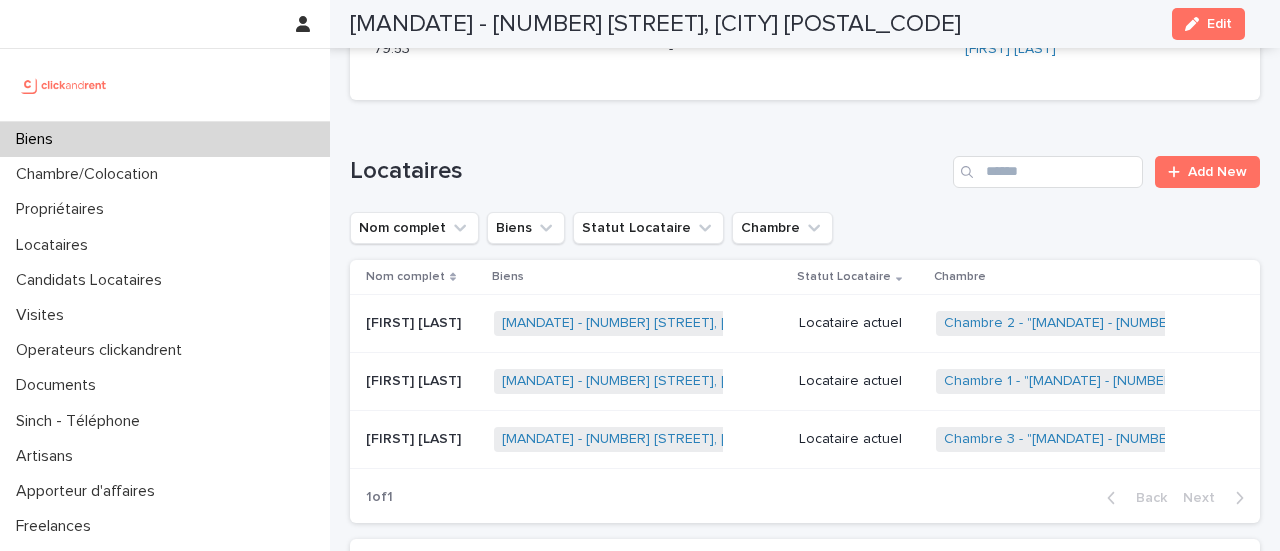 click on "[FIRST] [LAST]" at bounding box center [415, 321] 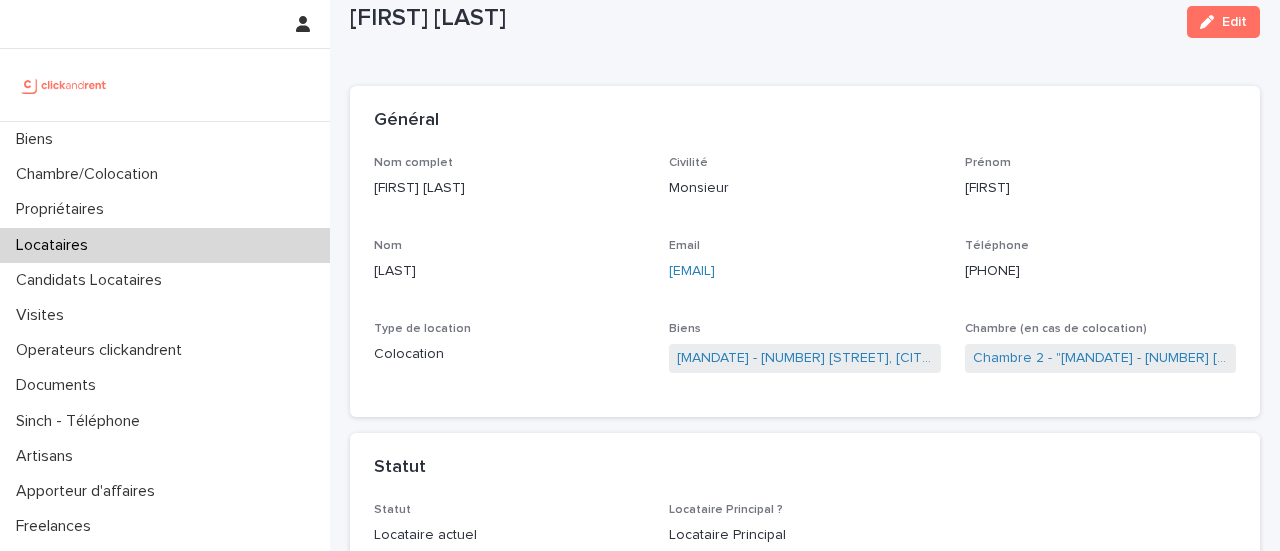 scroll, scrollTop: 0, scrollLeft: 0, axis: both 